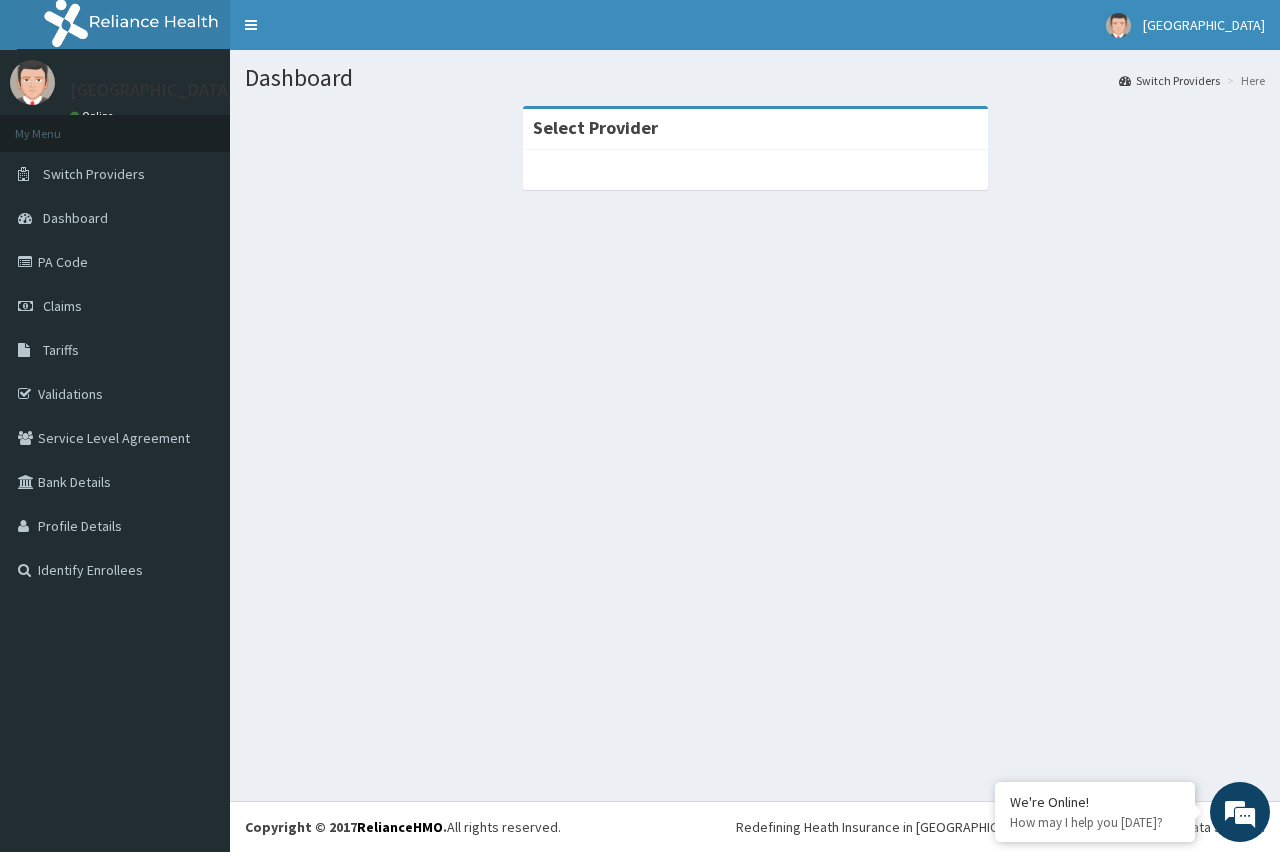 scroll, scrollTop: 0, scrollLeft: 0, axis: both 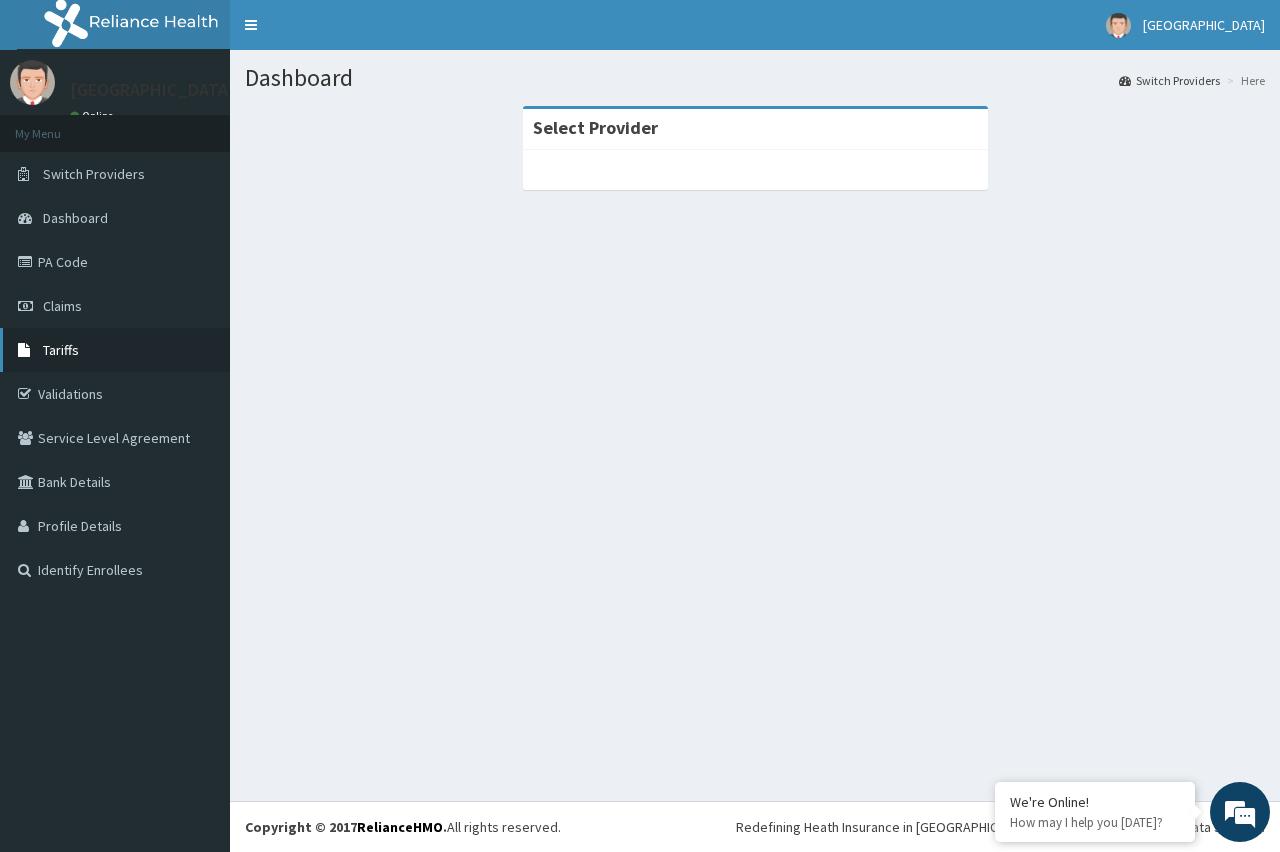 click on "Tariffs" at bounding box center [61, 350] 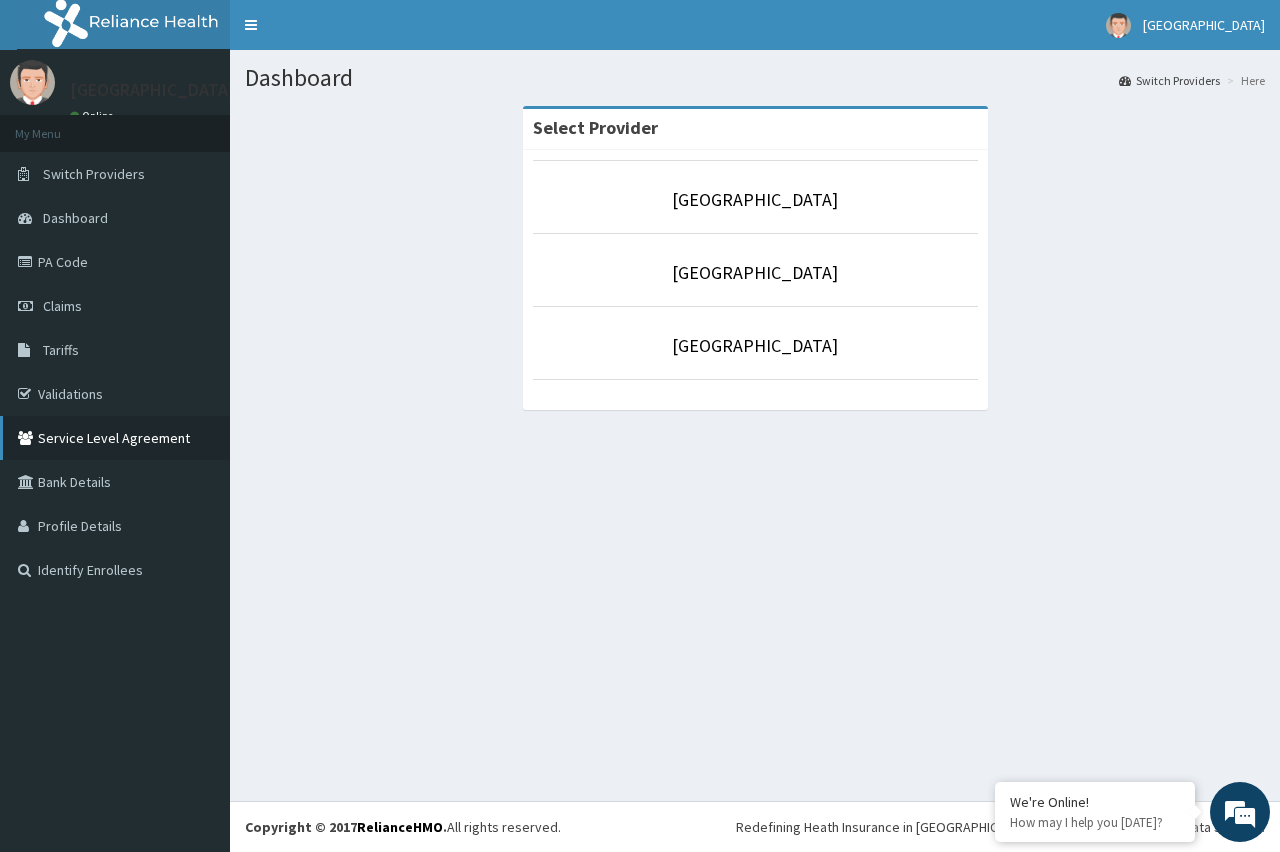 scroll, scrollTop: 0, scrollLeft: 0, axis: both 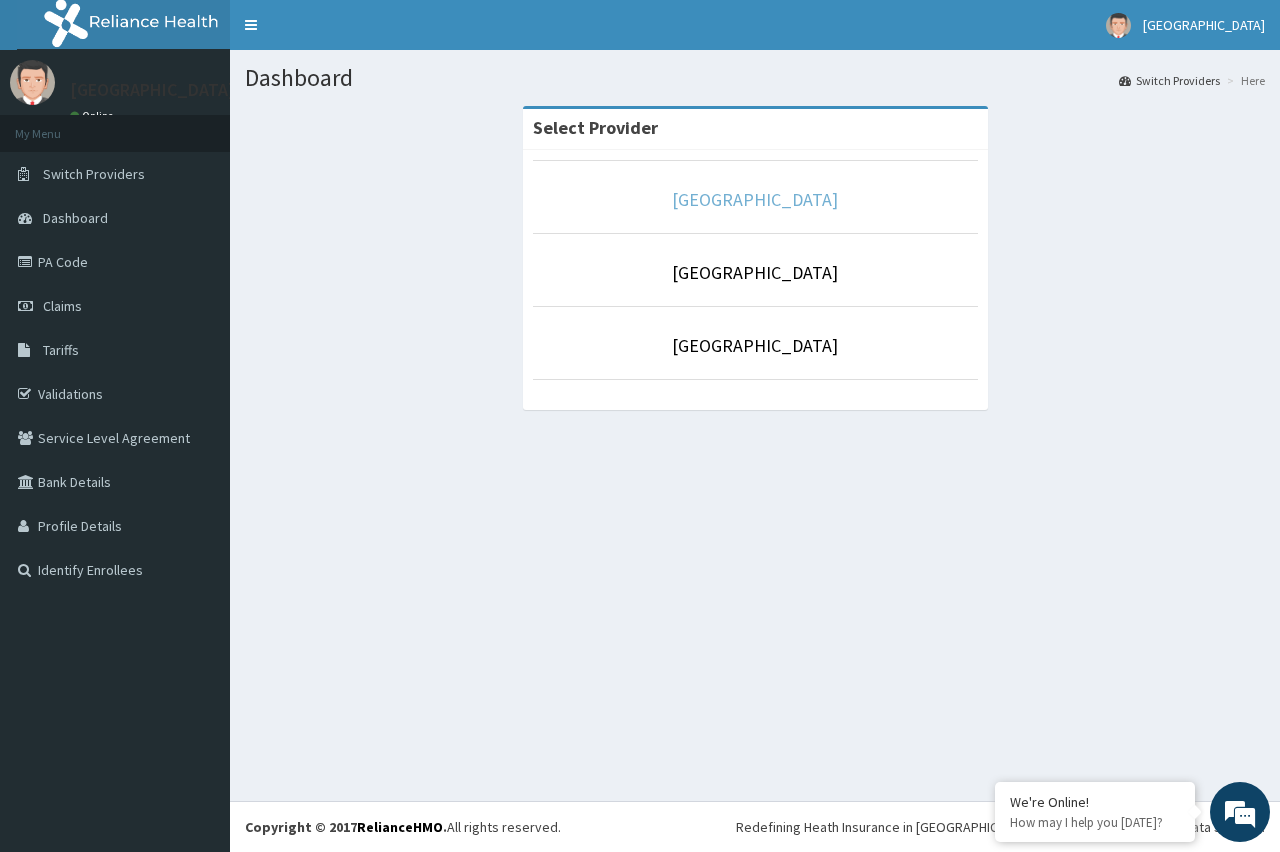 click on "[GEOGRAPHIC_DATA]" at bounding box center (755, 199) 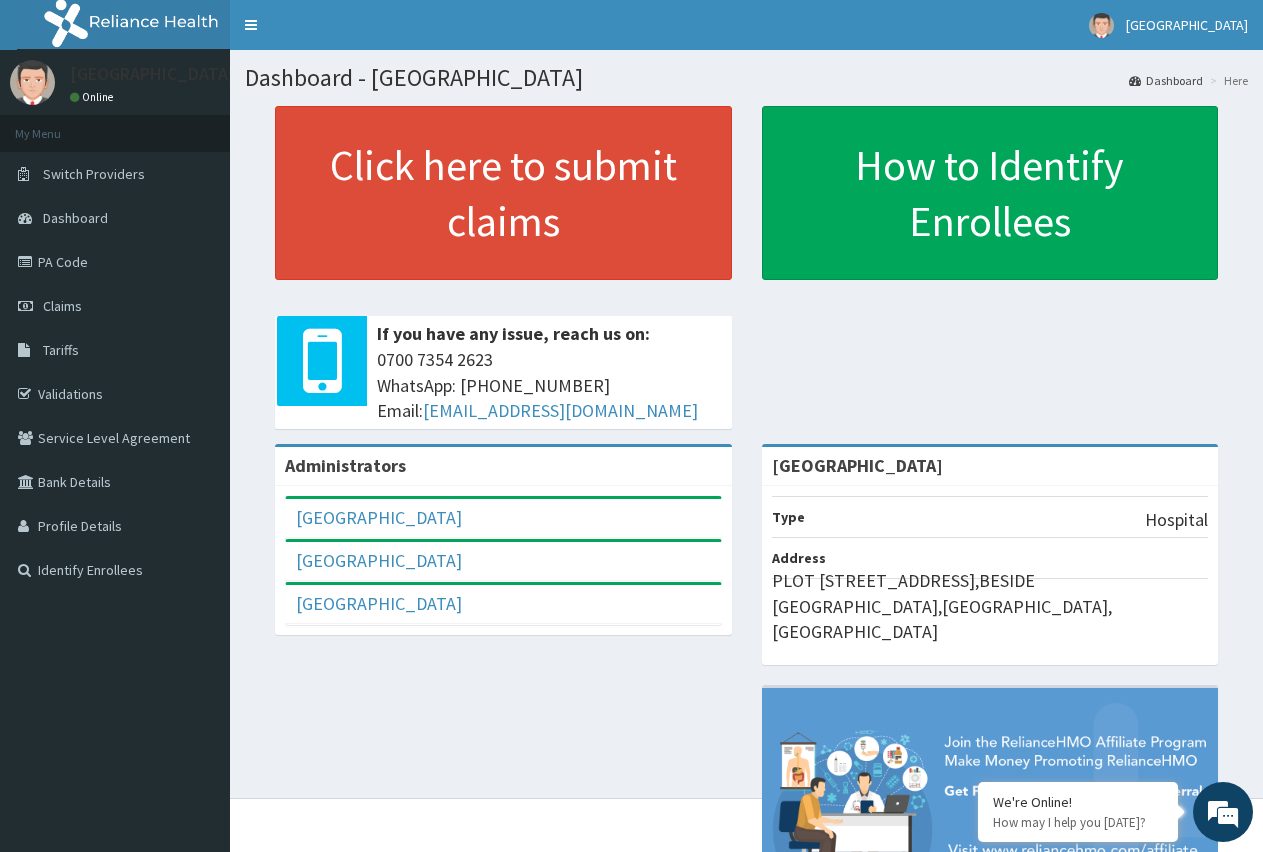 scroll, scrollTop: 0, scrollLeft: 0, axis: both 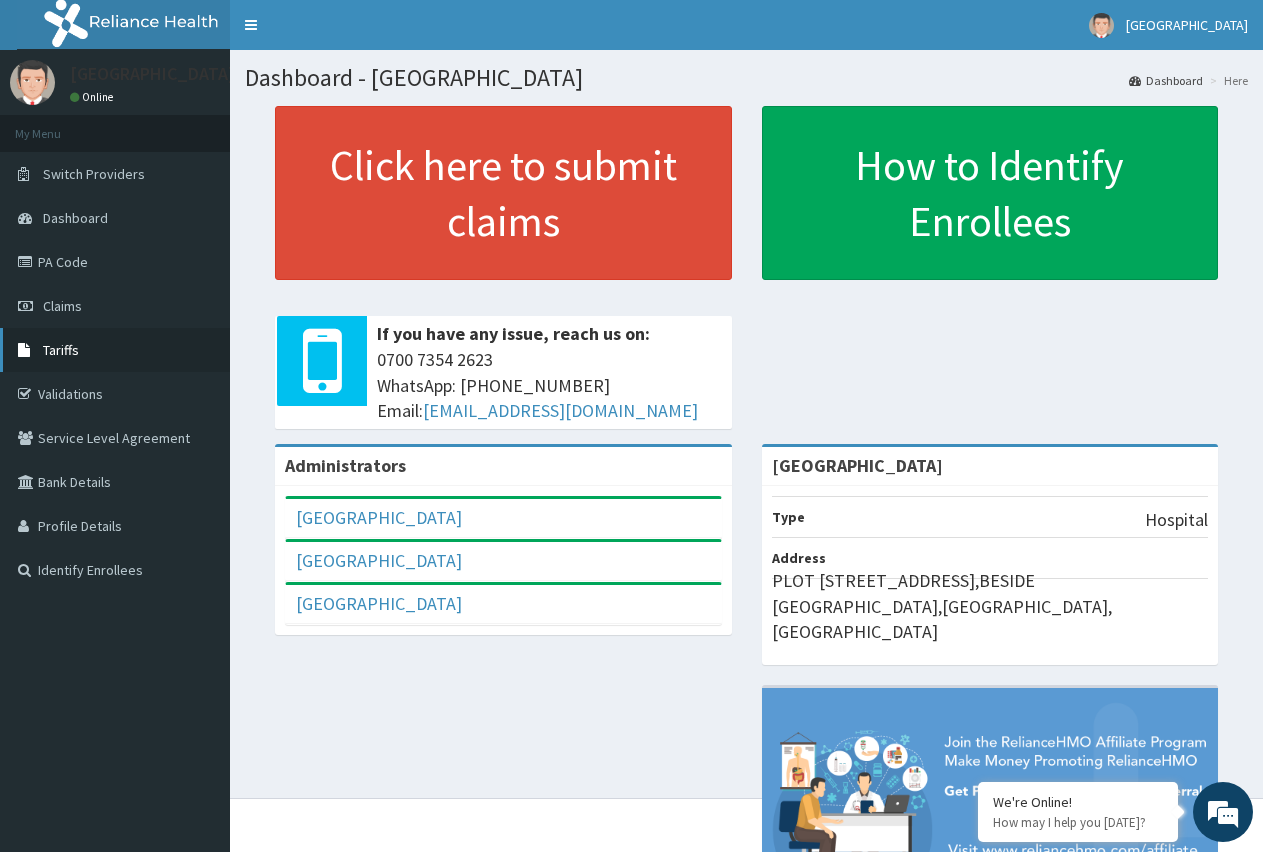 click on "Tariffs" at bounding box center [61, 350] 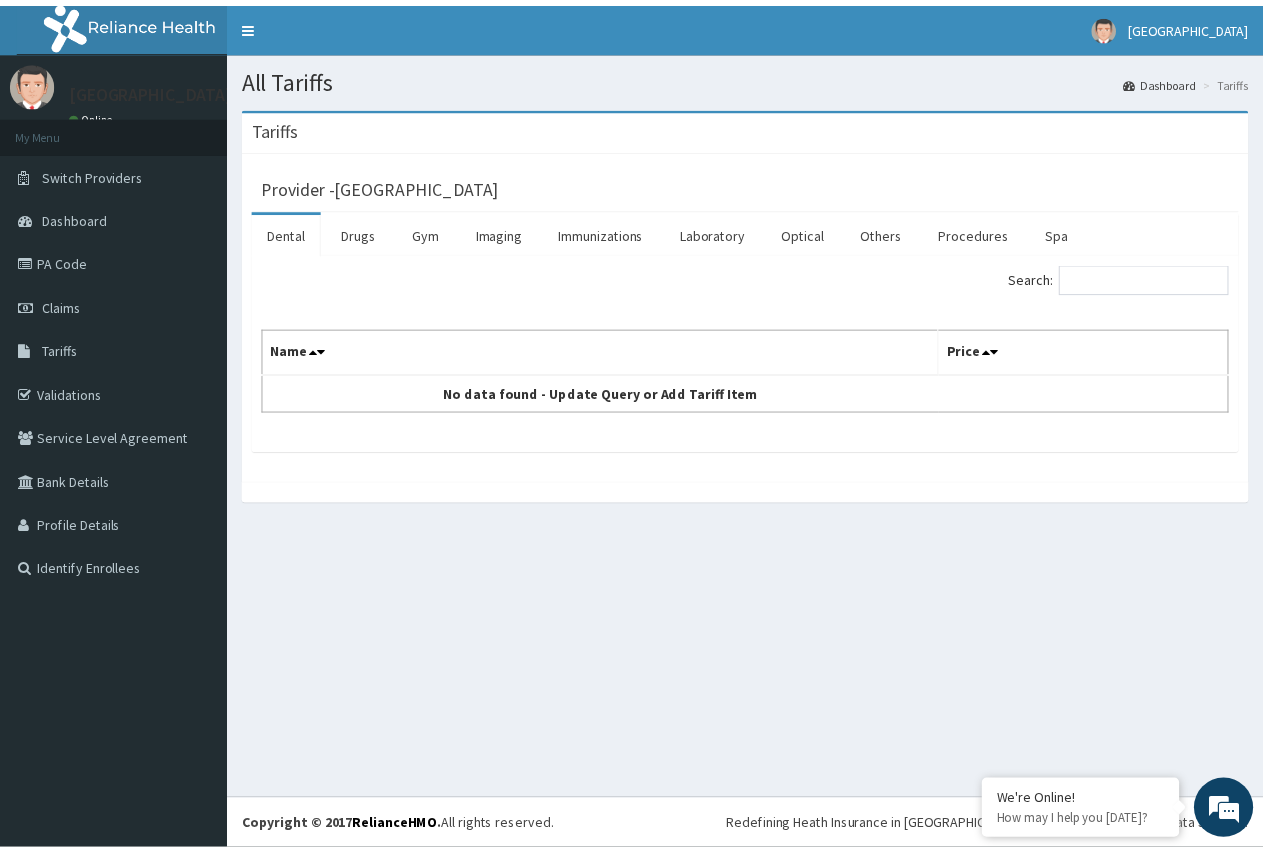 scroll, scrollTop: 0, scrollLeft: 0, axis: both 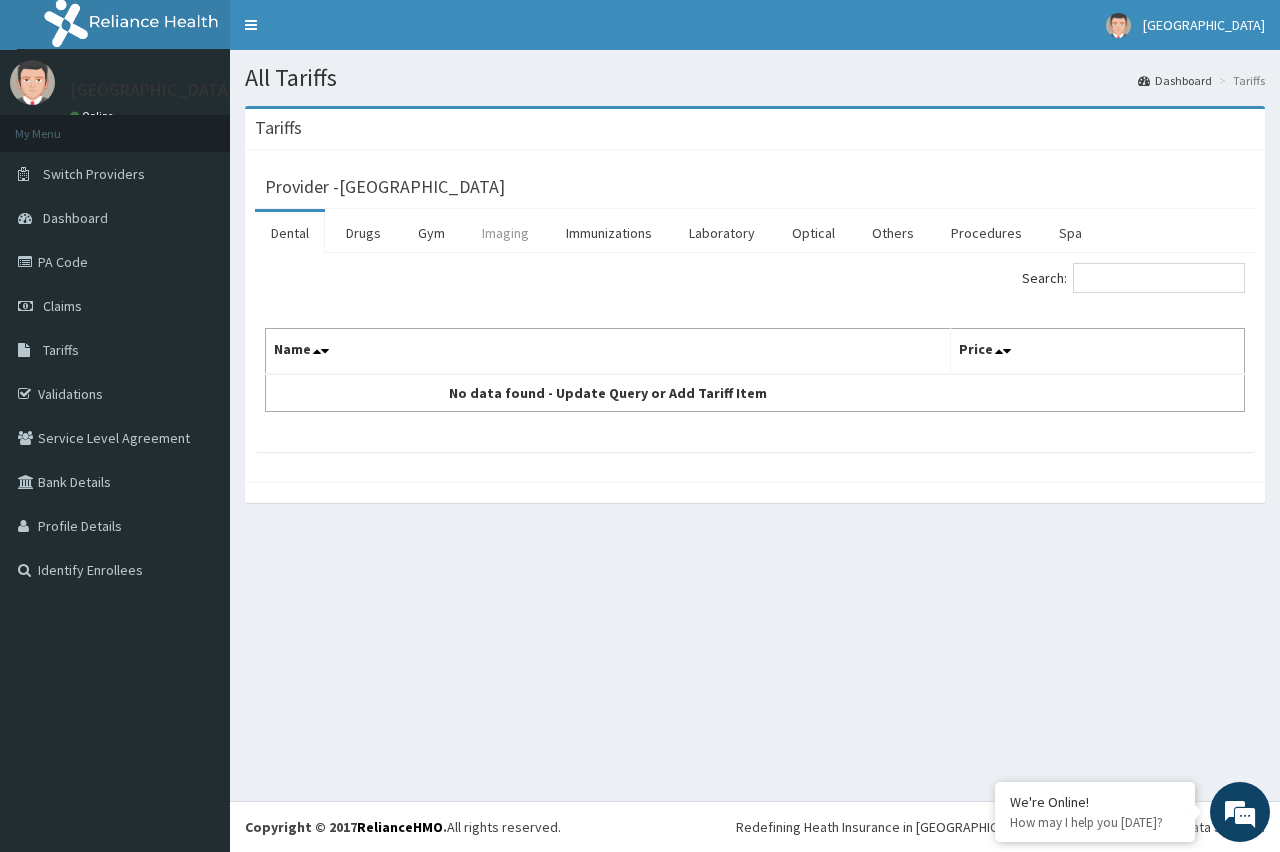 click on "Imaging" at bounding box center [505, 233] 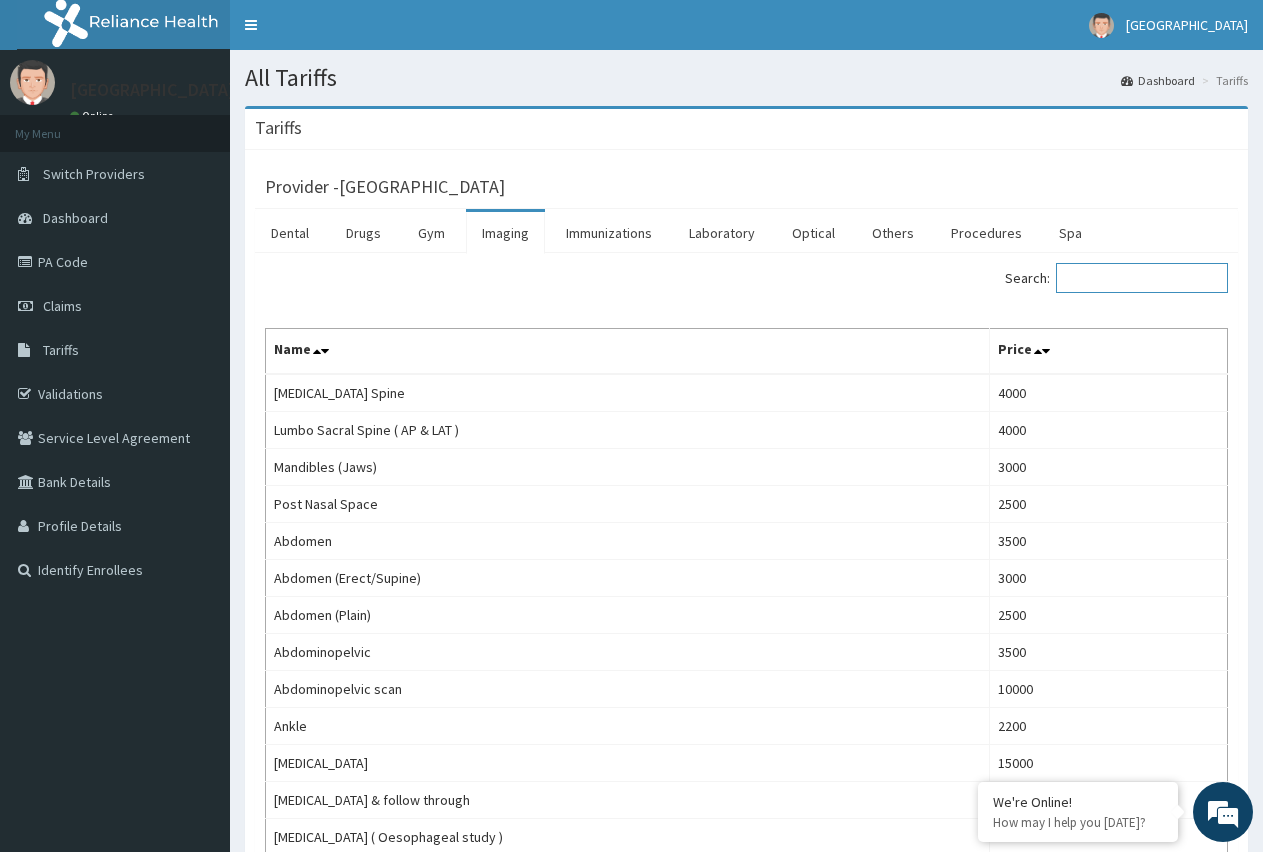 click on "Search:" at bounding box center (1142, 278) 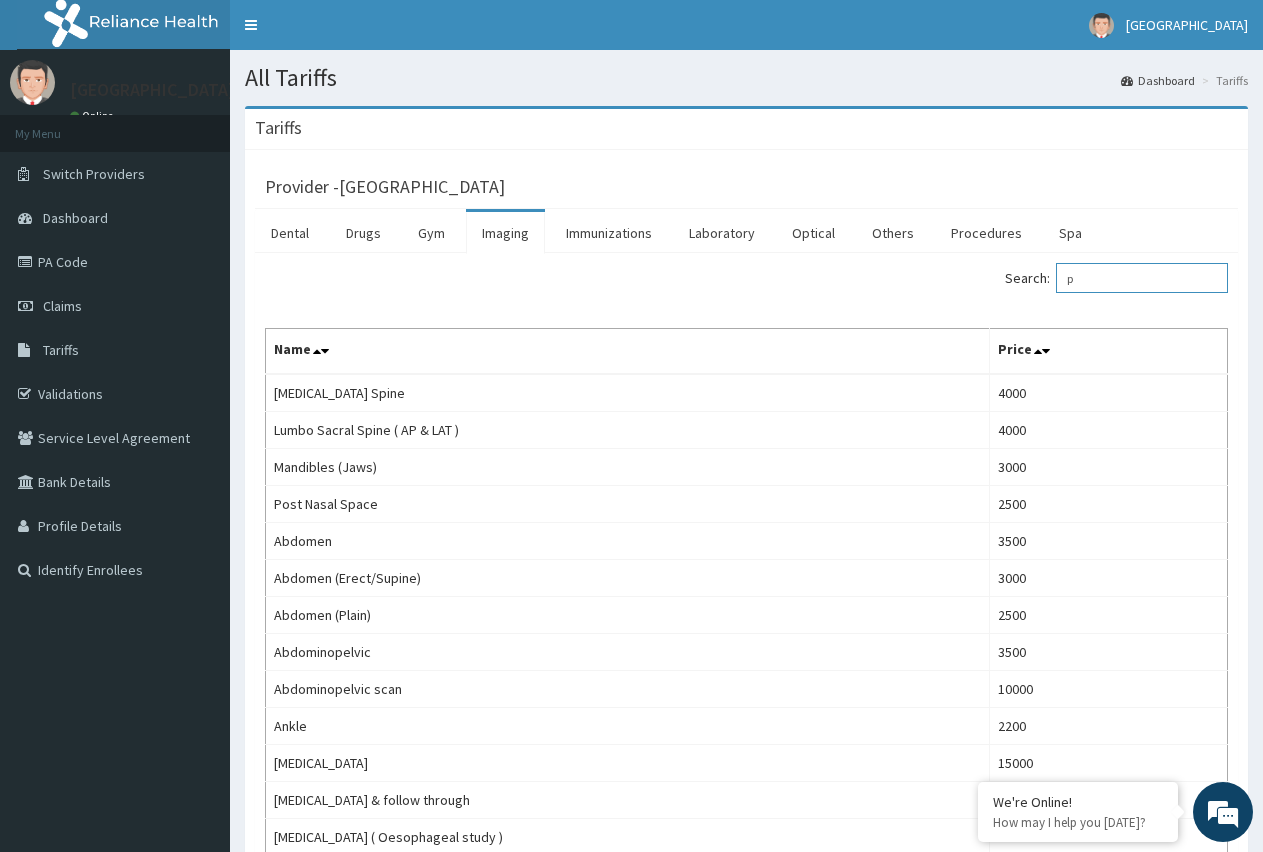 scroll, scrollTop: 0, scrollLeft: 0, axis: both 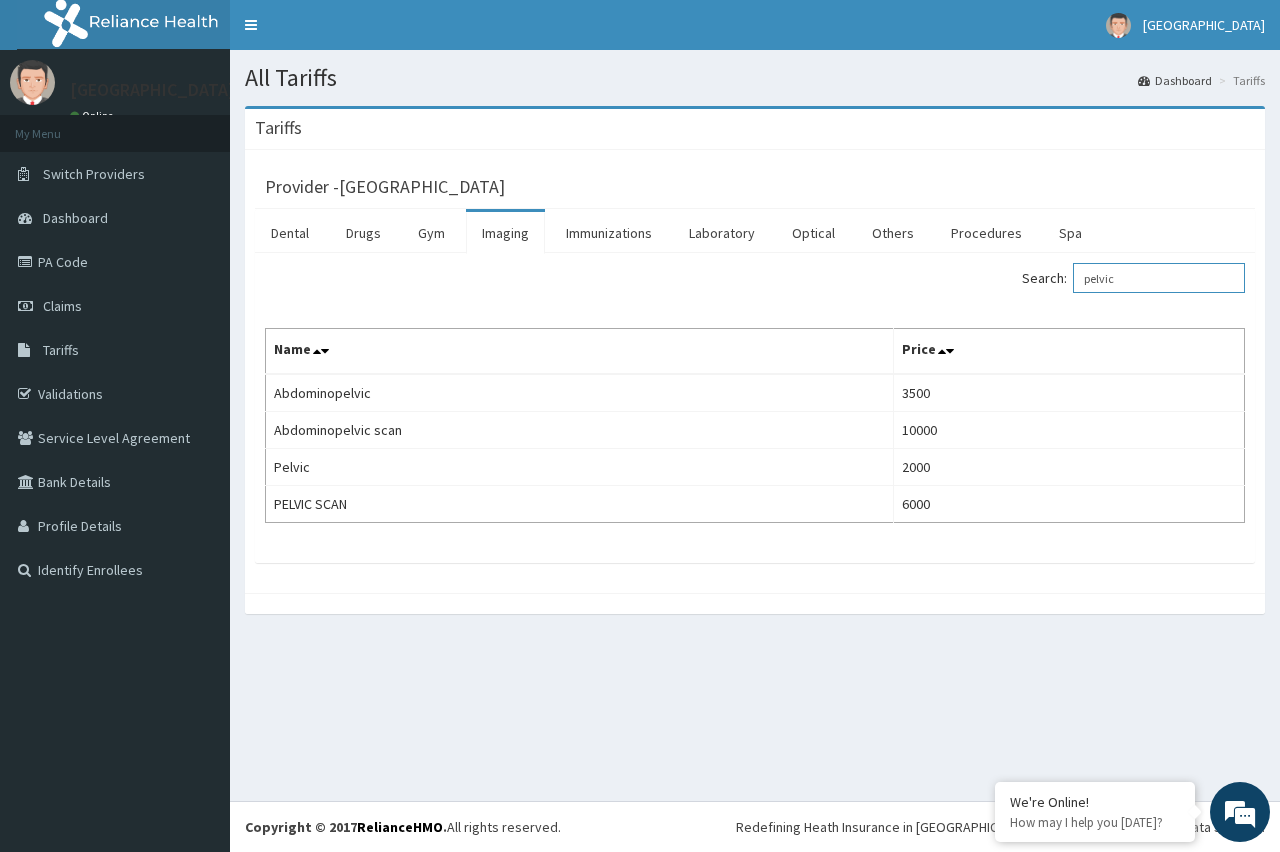 type on "pelvic" 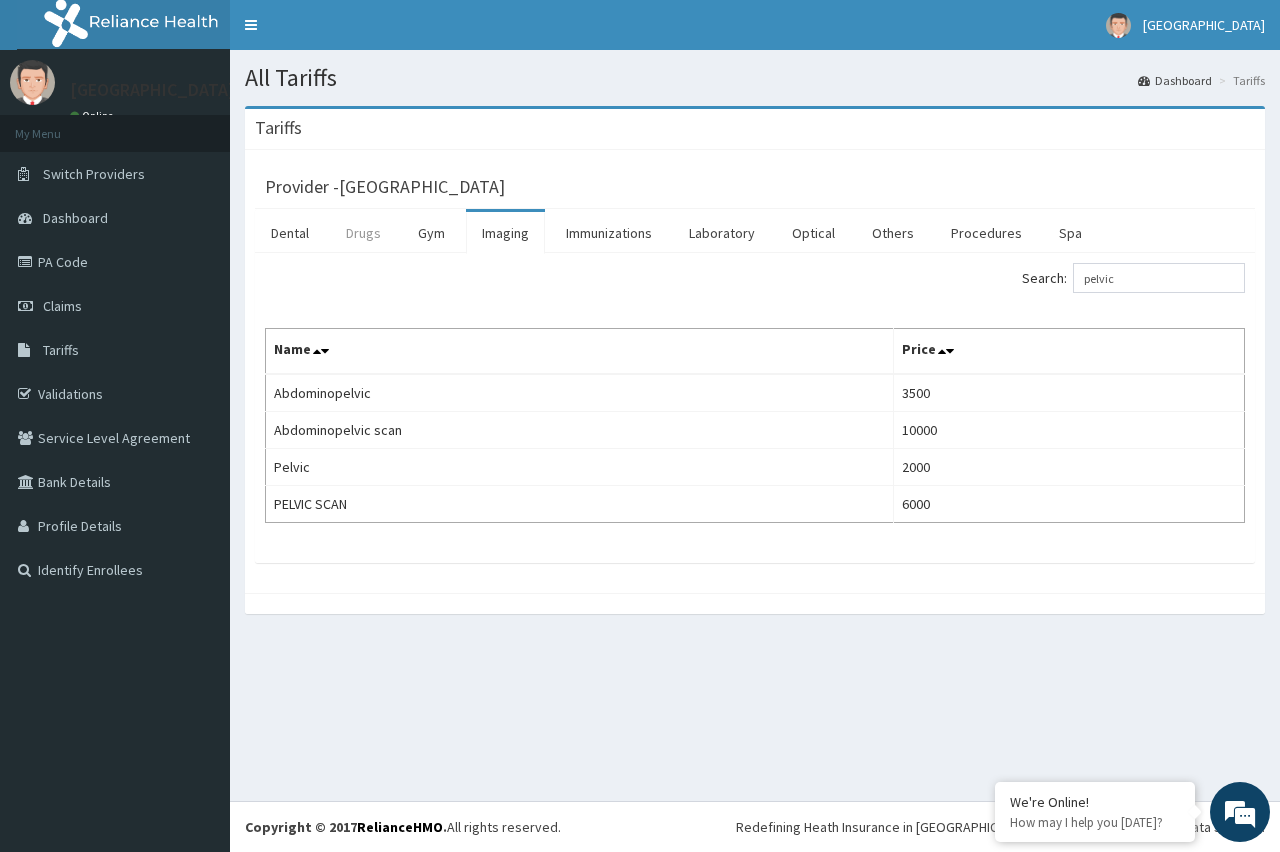 click on "Drugs" at bounding box center (363, 233) 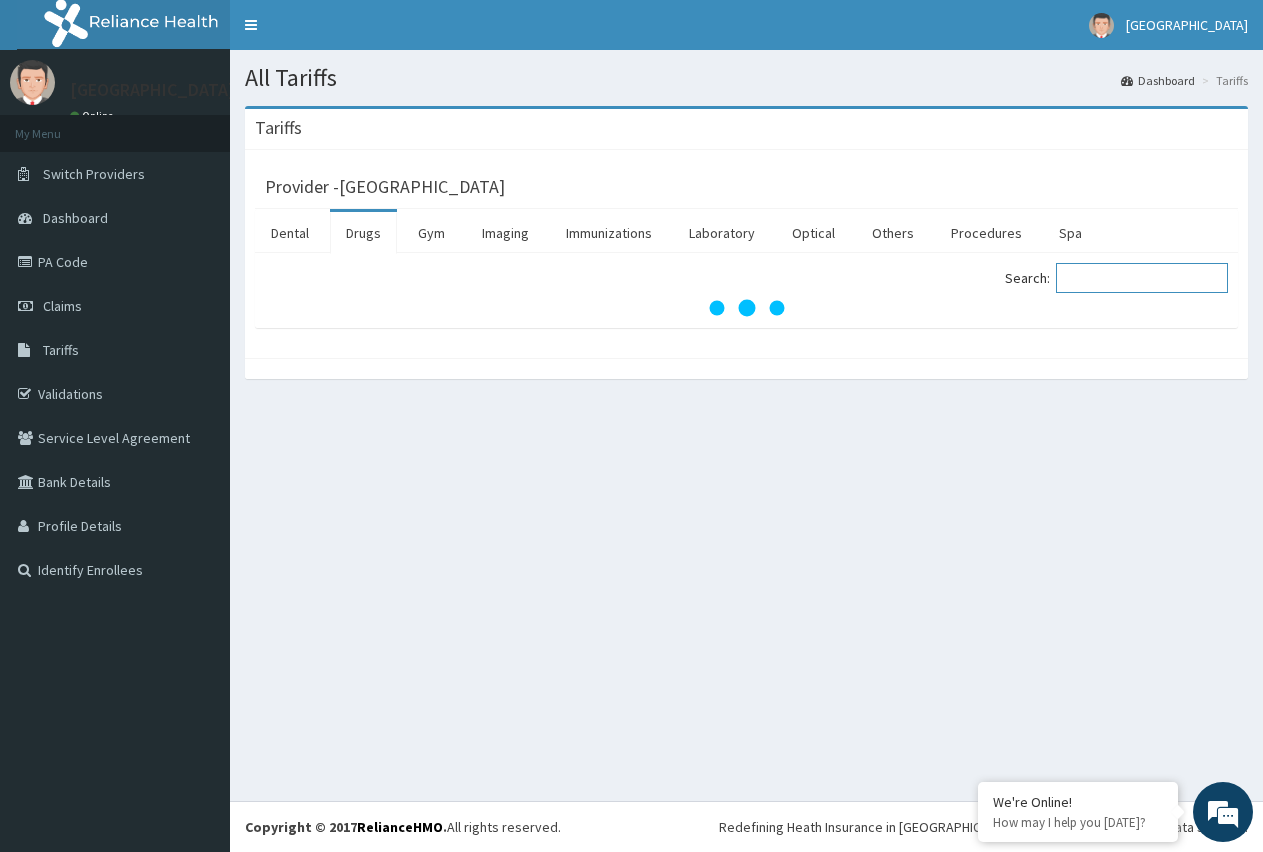 click on "Search:" at bounding box center [1142, 278] 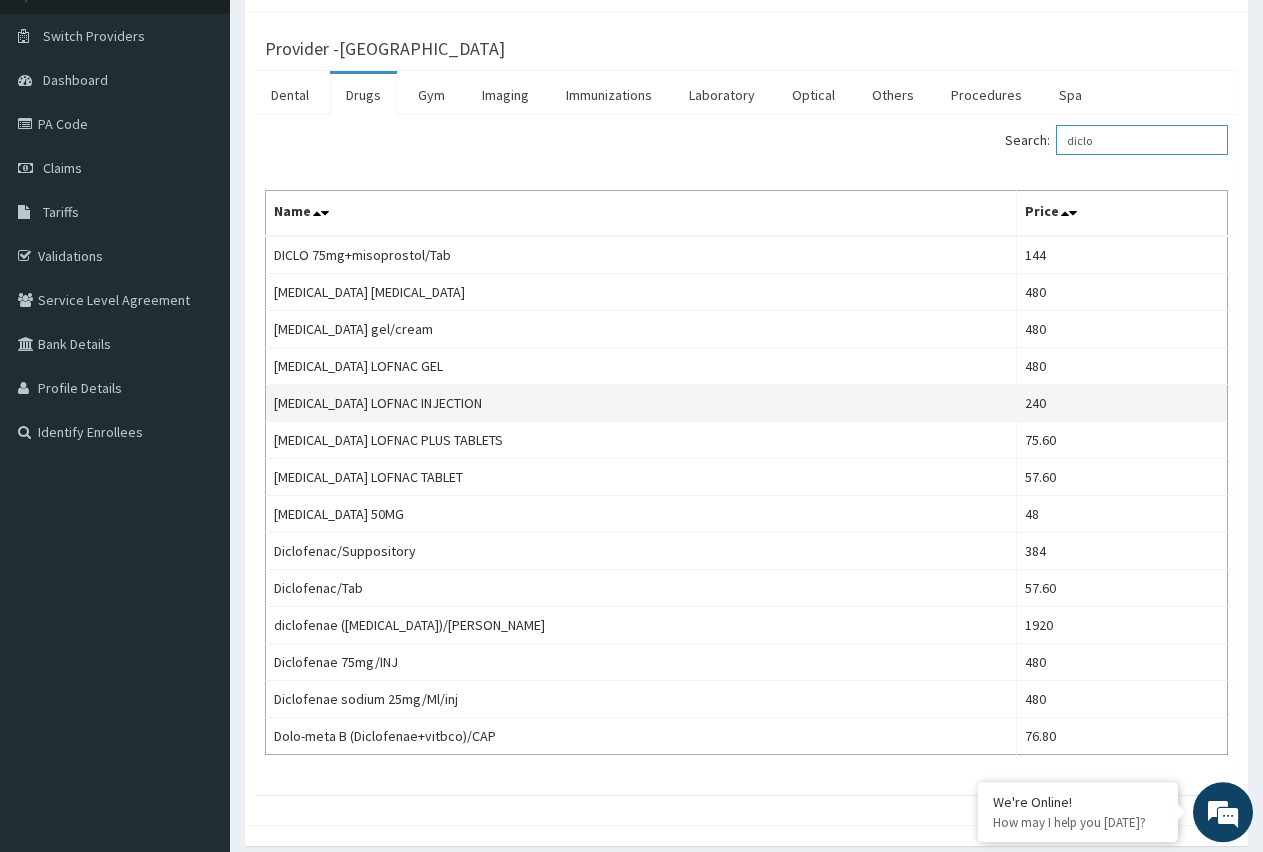 scroll, scrollTop: 102, scrollLeft: 0, axis: vertical 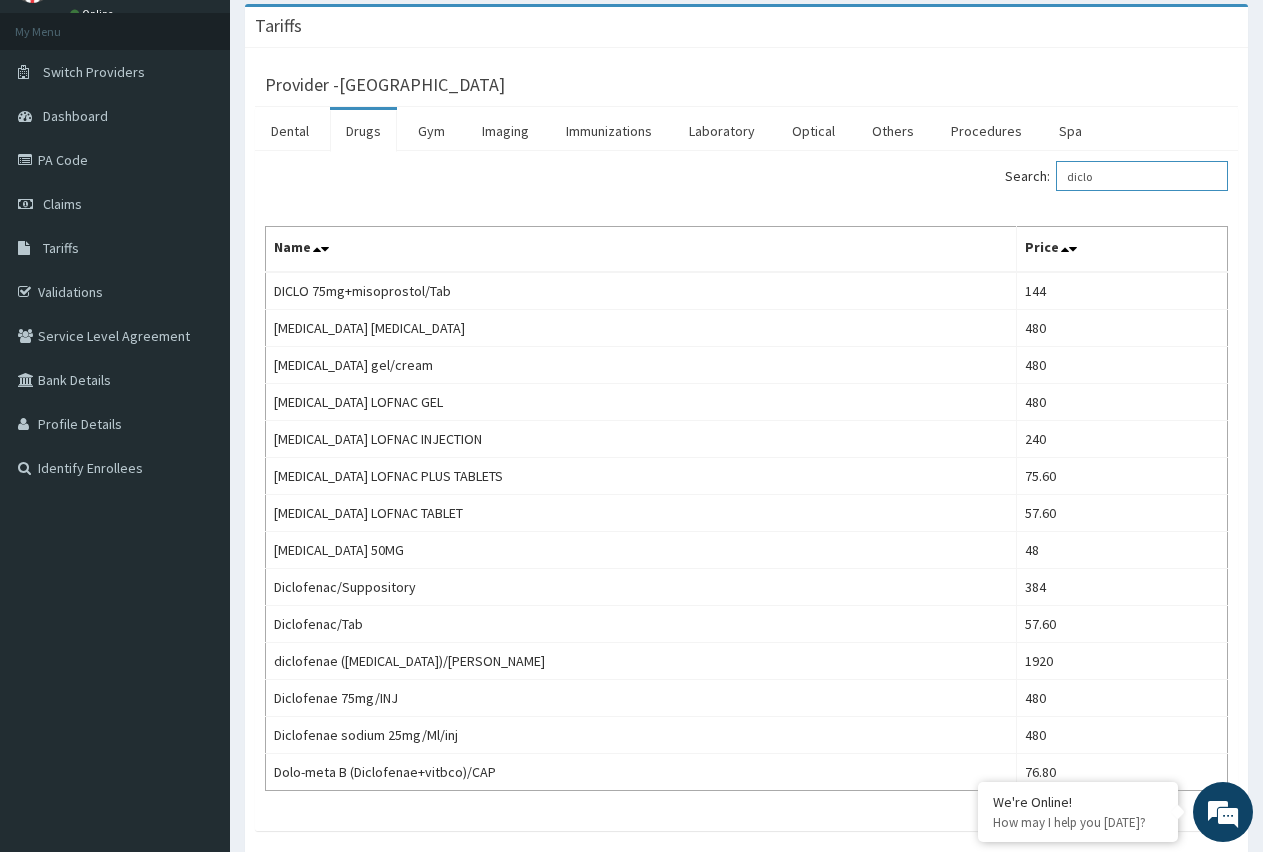 click on "diclo" at bounding box center [1142, 176] 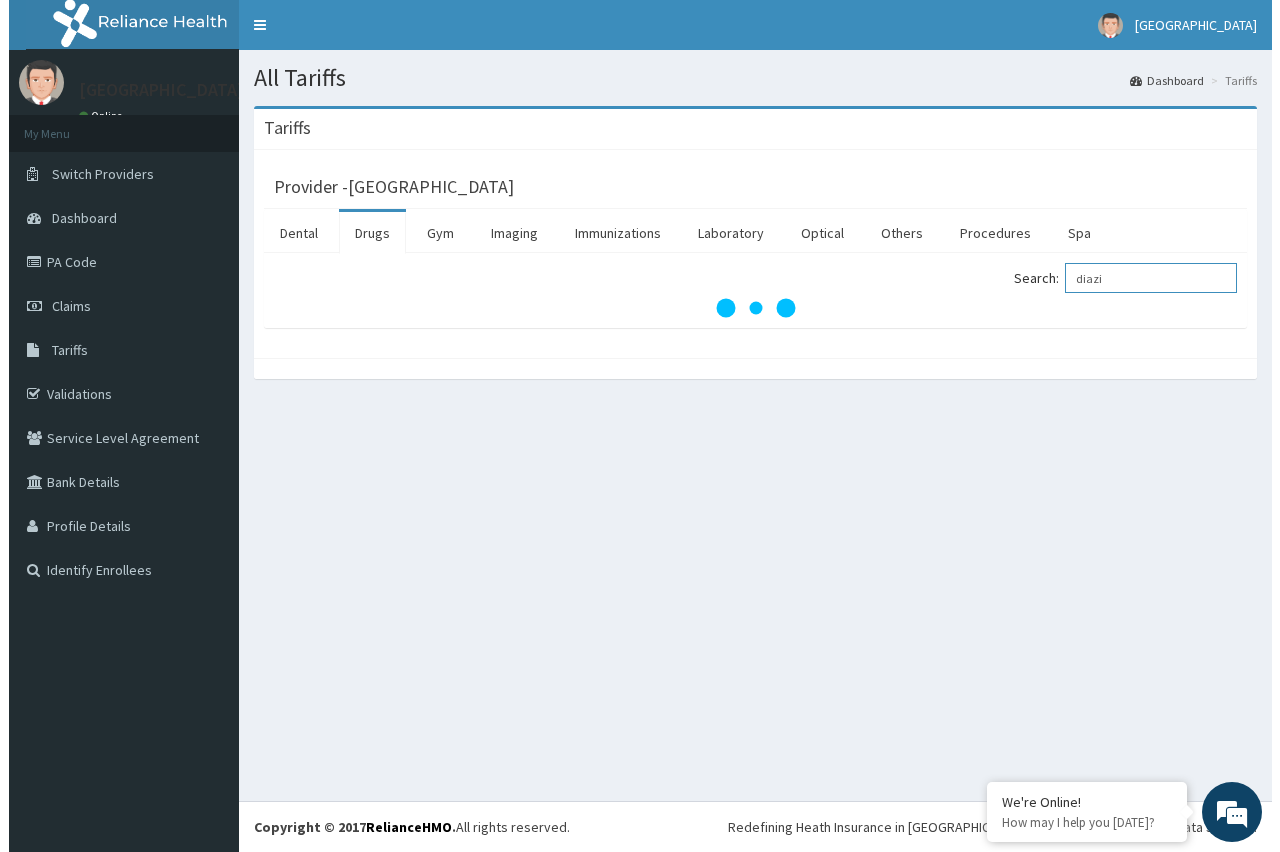 scroll, scrollTop: 0, scrollLeft: 0, axis: both 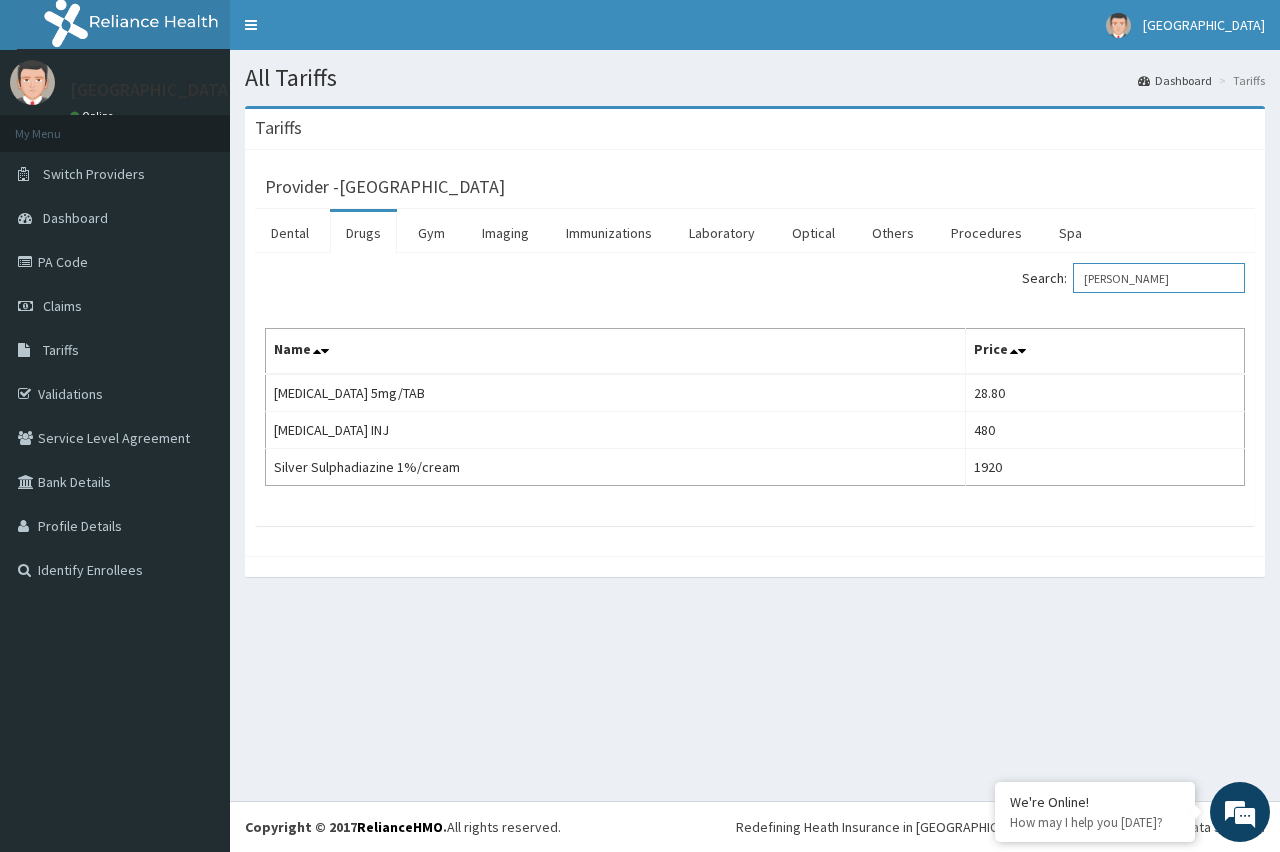 type on "diaz" 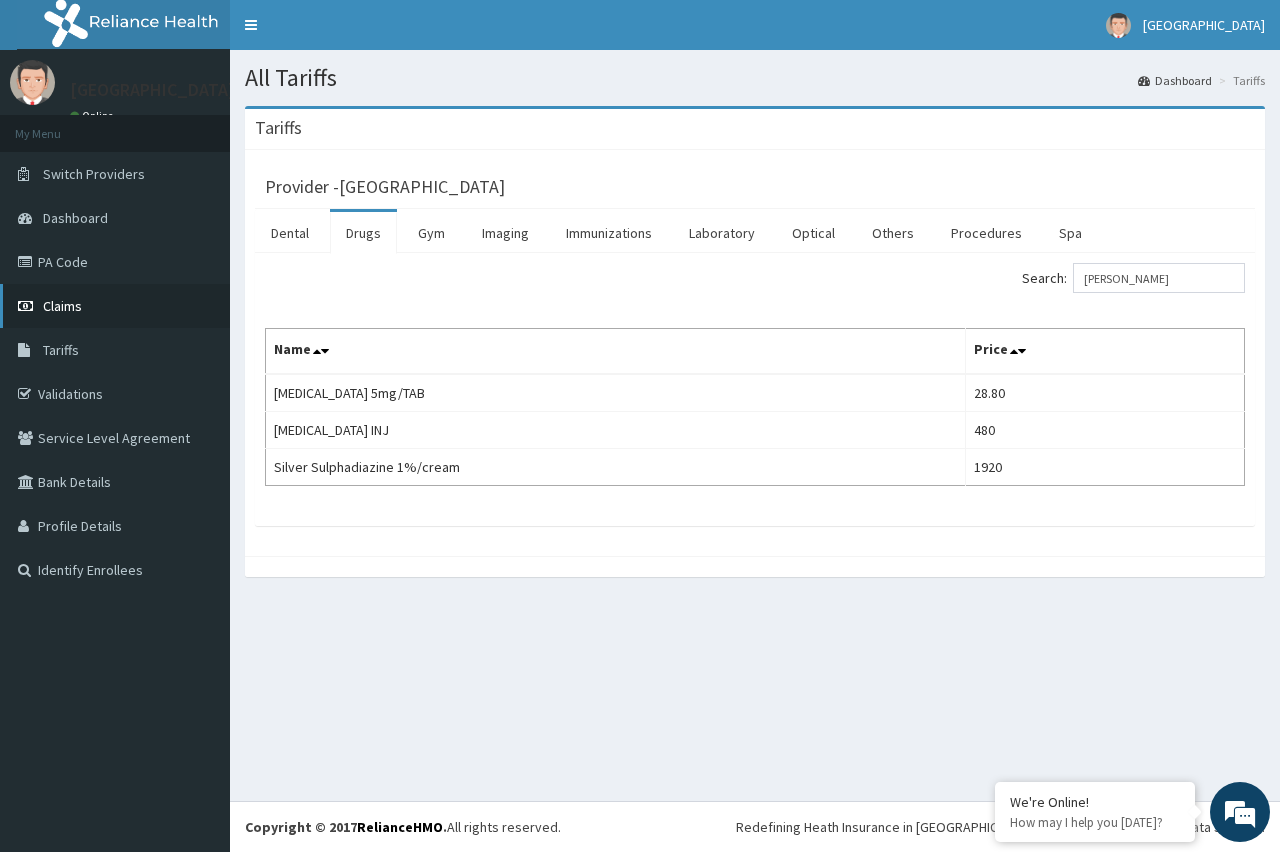 click on "Claims" at bounding box center [62, 306] 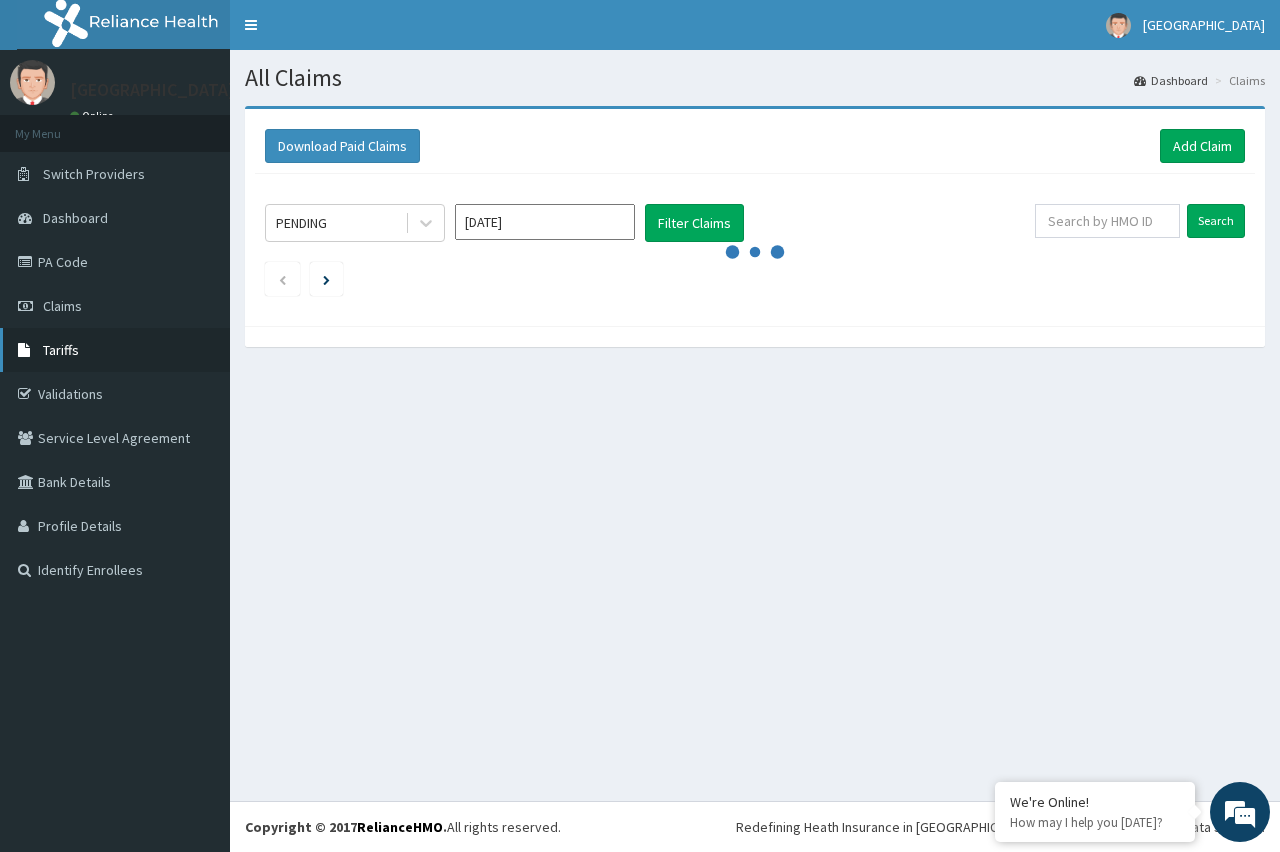 scroll, scrollTop: 0, scrollLeft: 0, axis: both 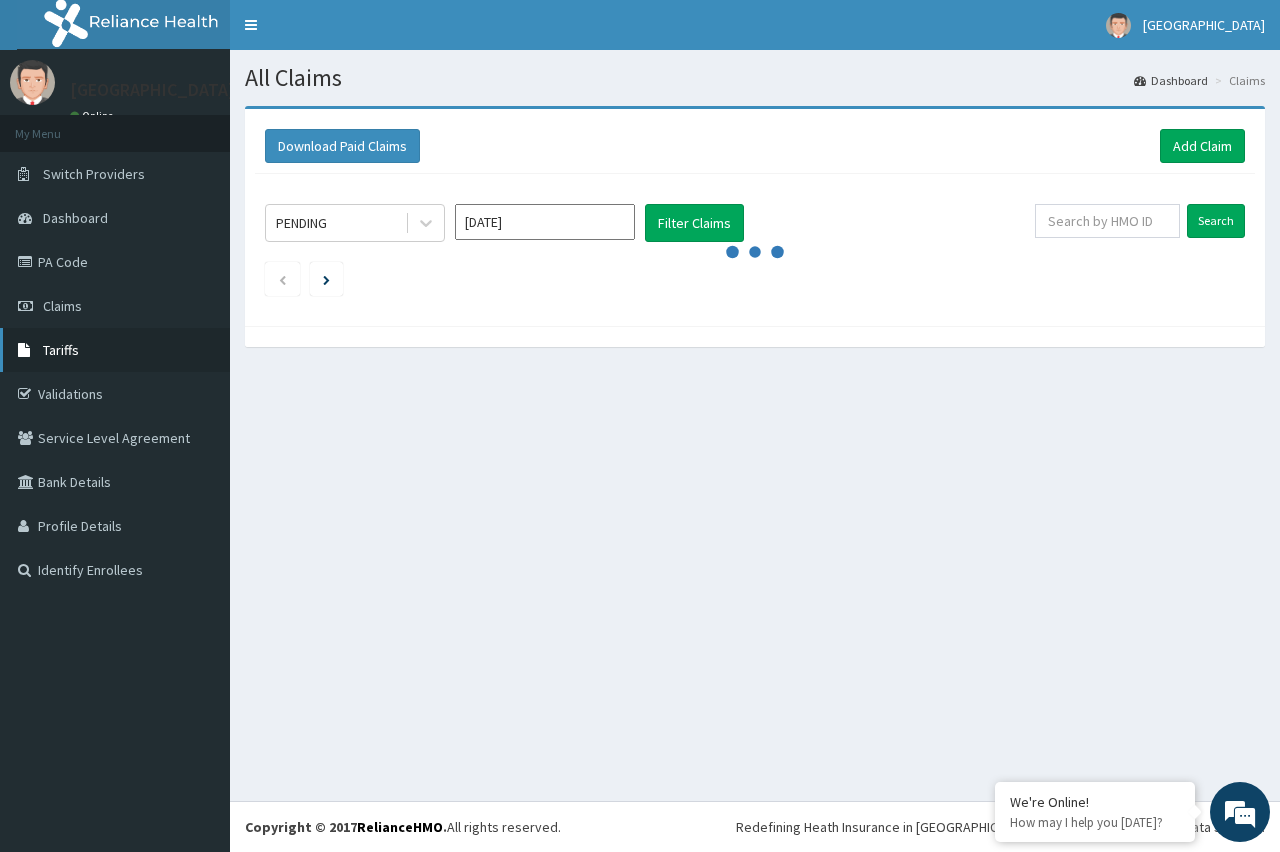 click on "Tariffs" at bounding box center (61, 350) 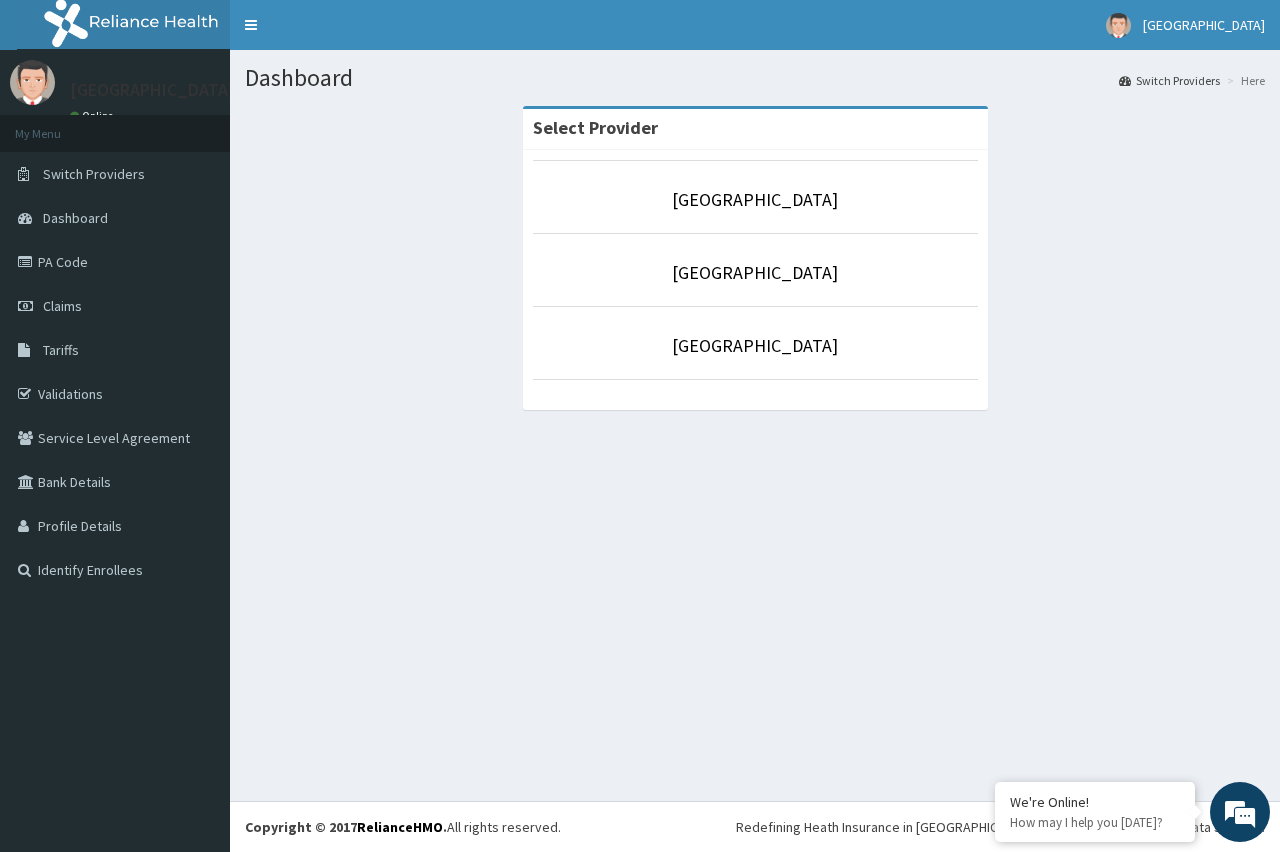 scroll, scrollTop: 0, scrollLeft: 0, axis: both 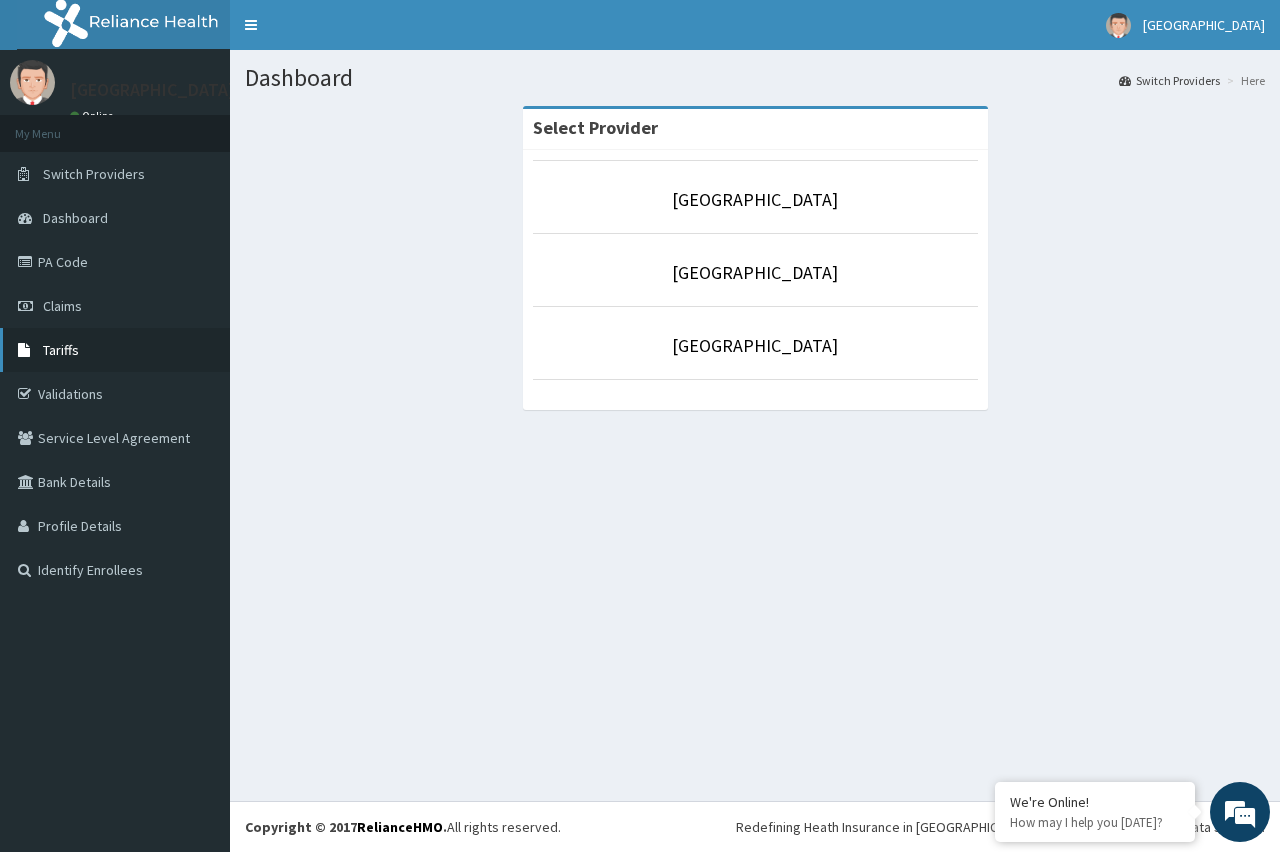 click on "Tariffs" at bounding box center [61, 350] 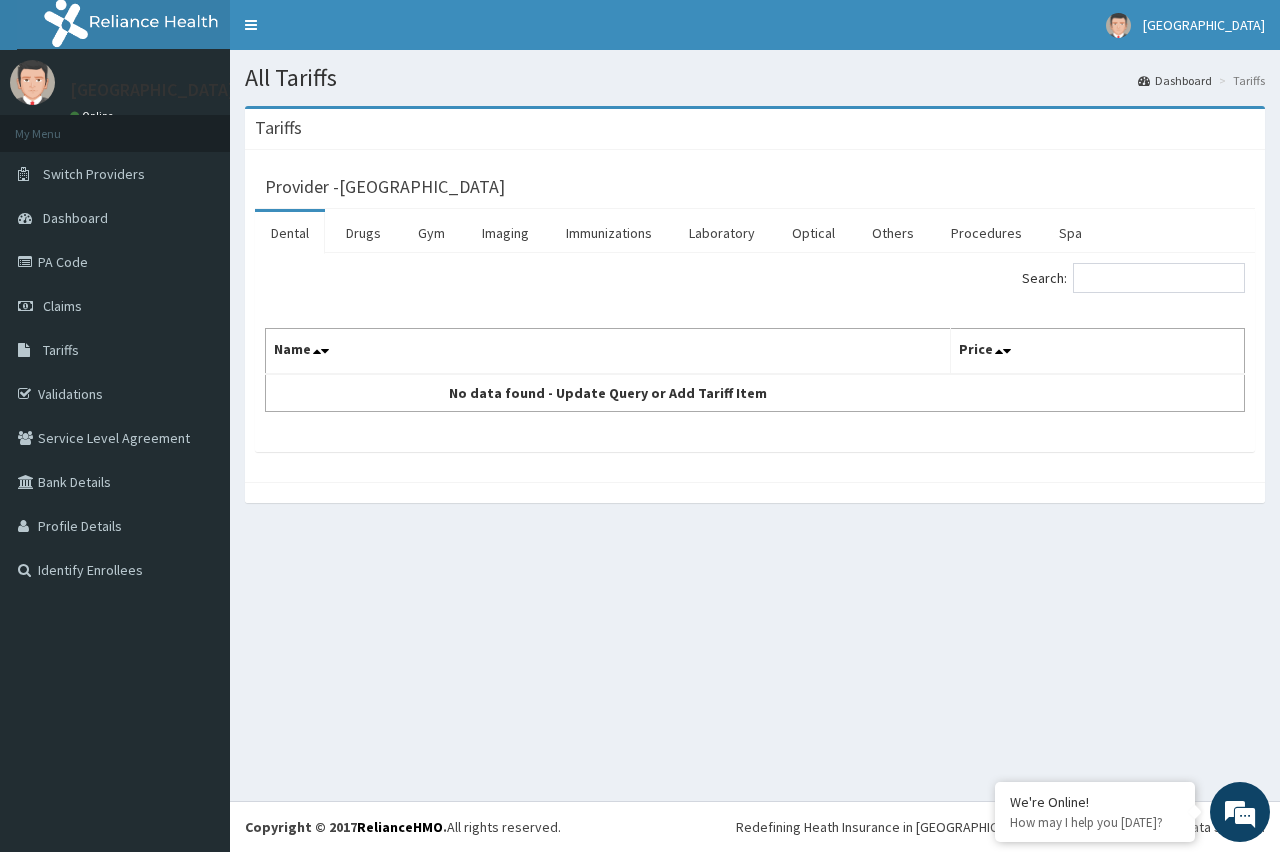 scroll, scrollTop: 0, scrollLeft: 0, axis: both 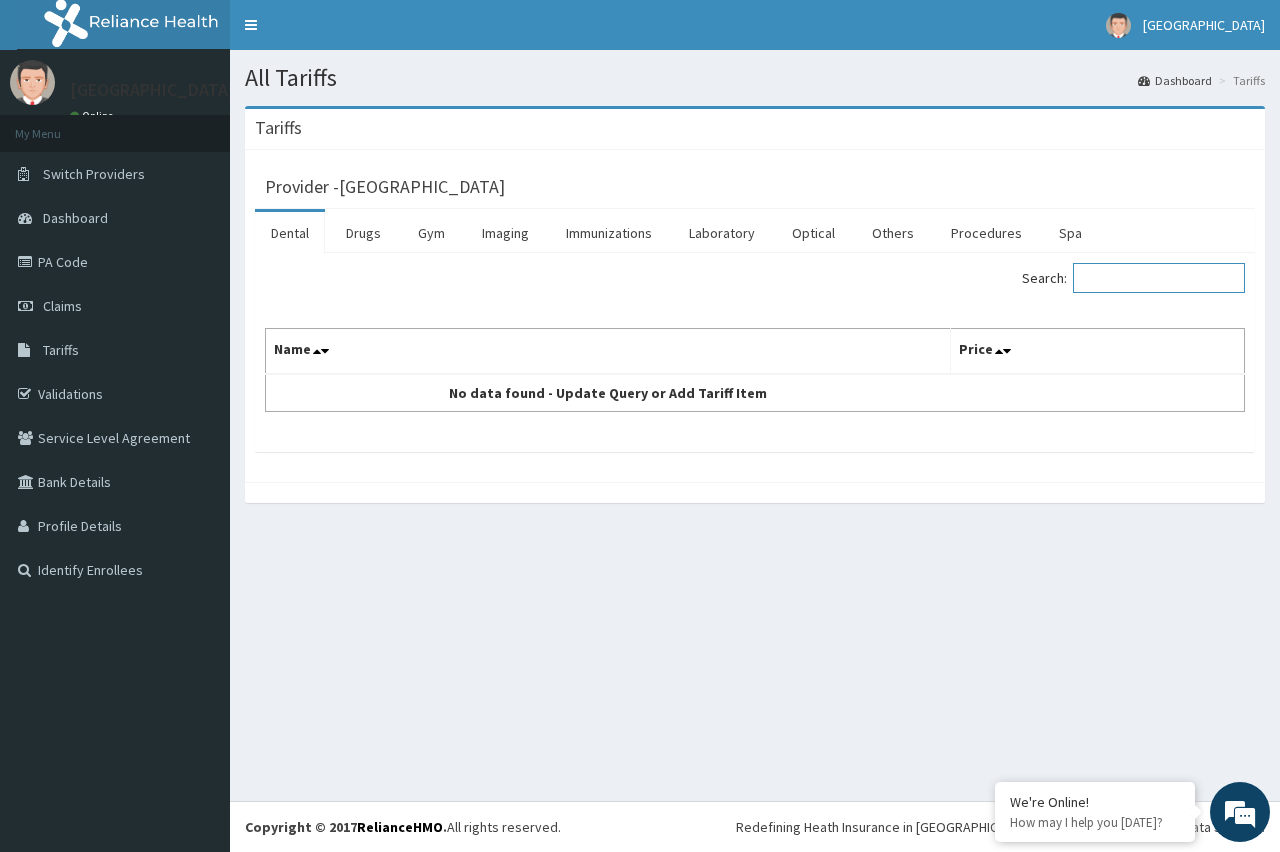 click on "Search:" at bounding box center (1159, 278) 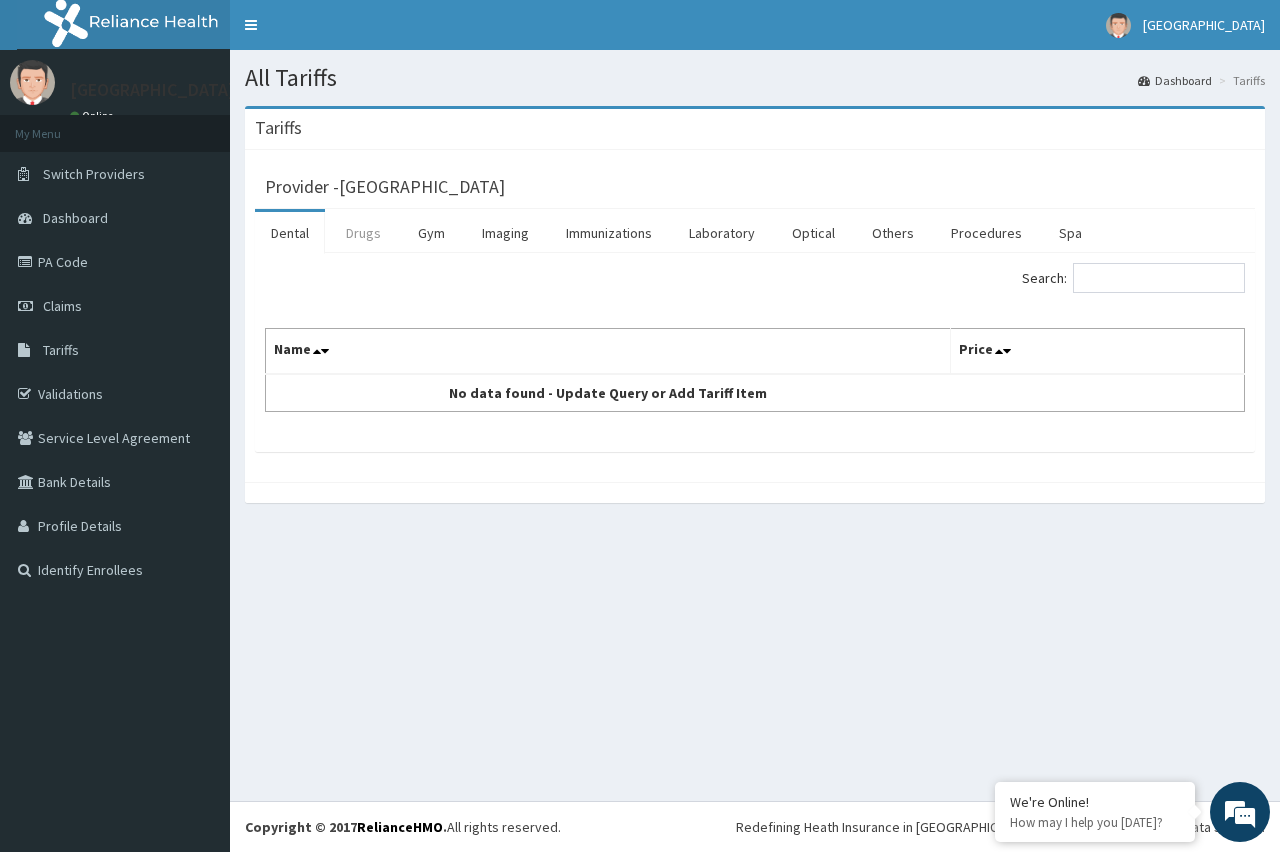 click on "Drugs" at bounding box center [363, 233] 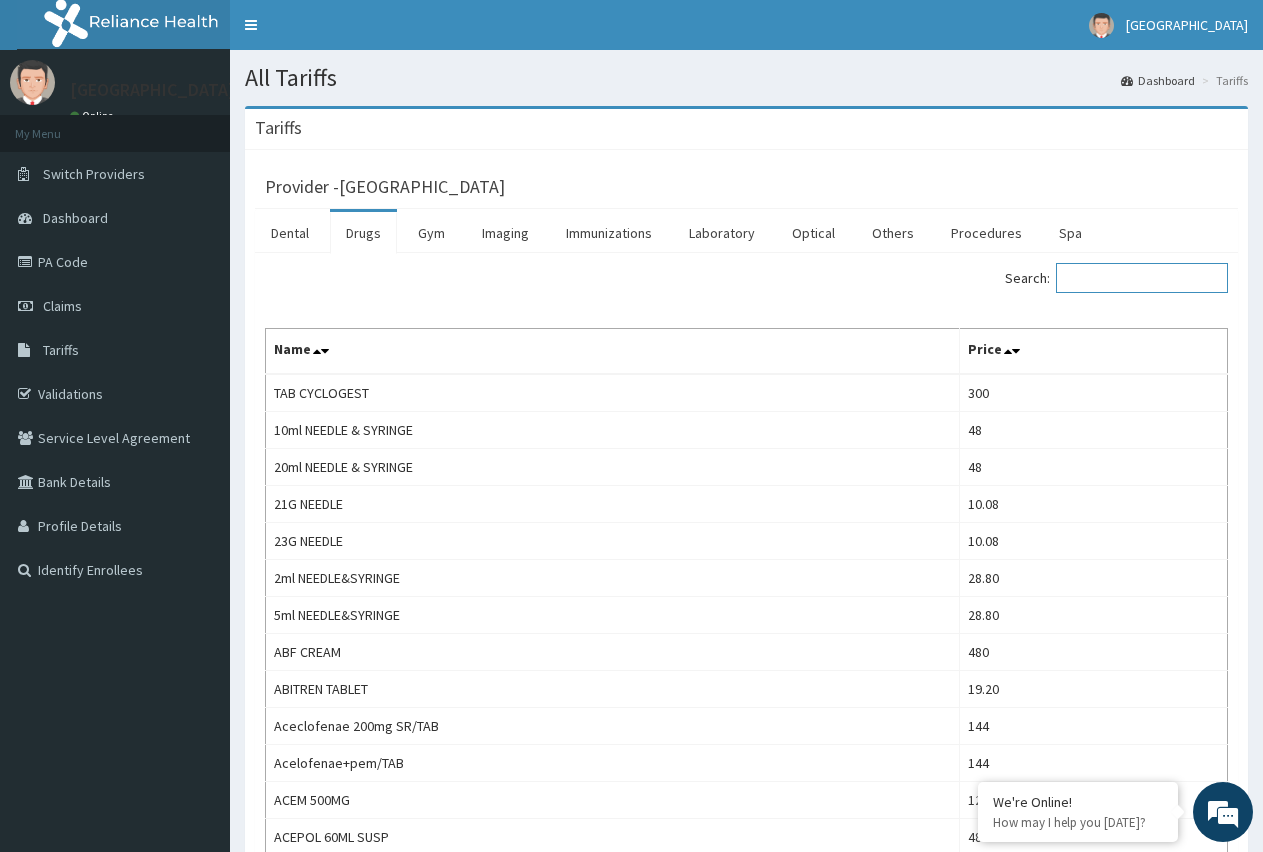 click on "Search:" at bounding box center [1142, 278] 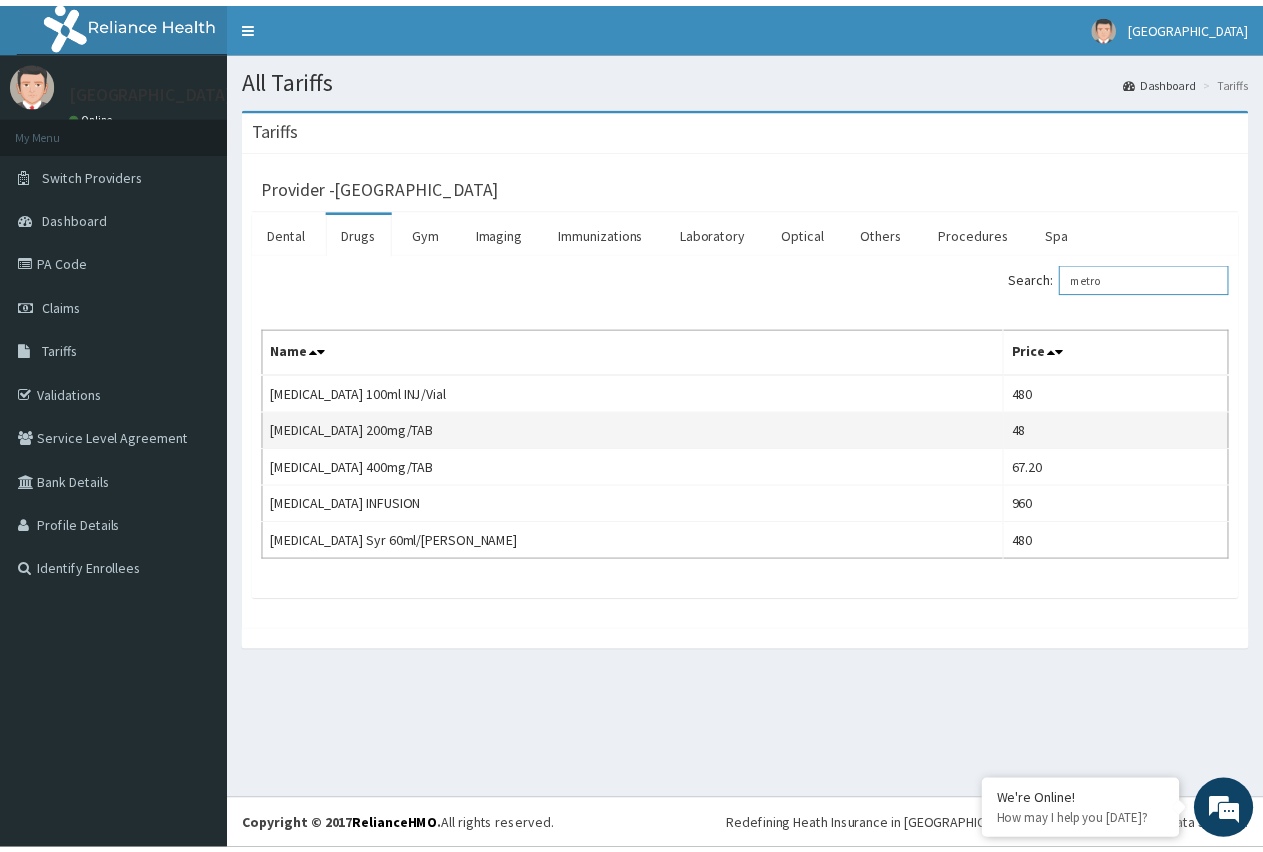 scroll, scrollTop: 0, scrollLeft: 0, axis: both 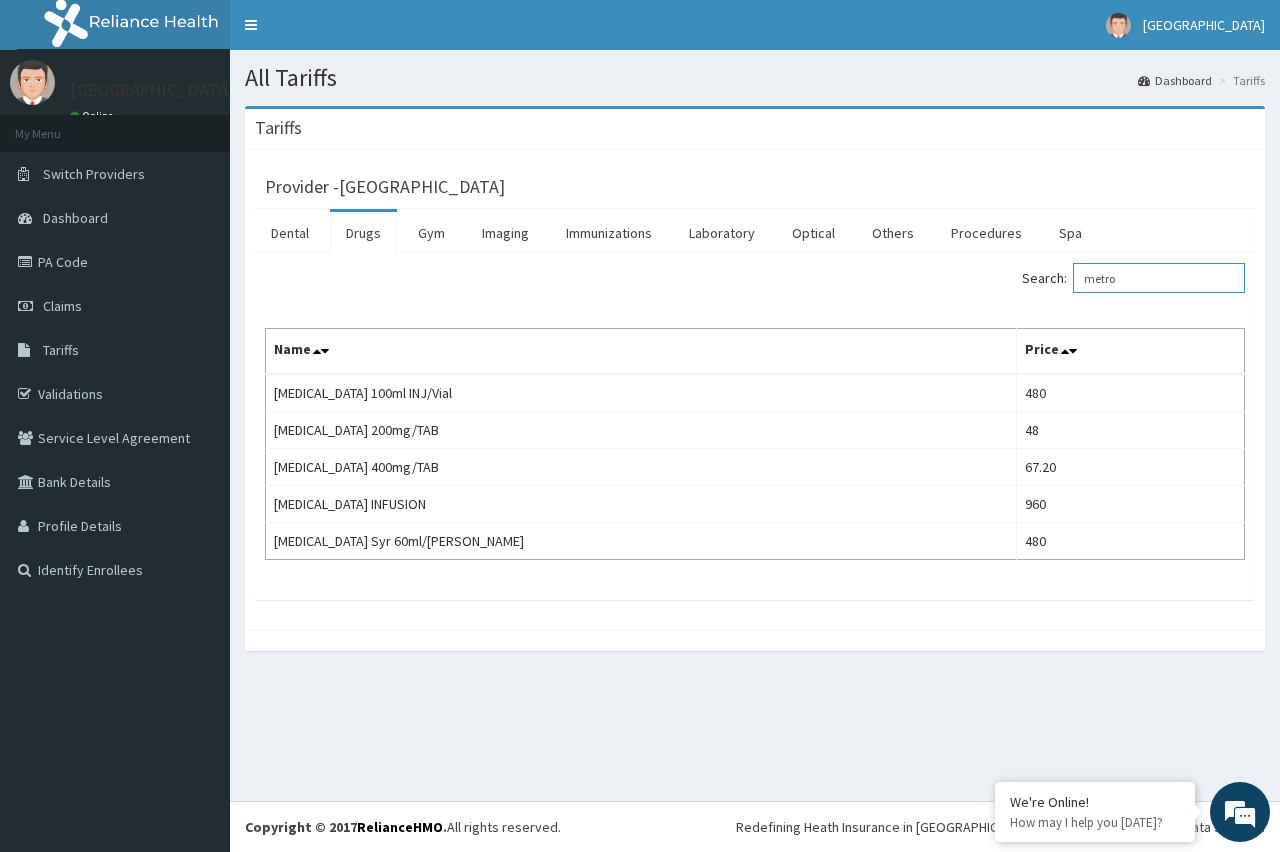 click on "metro" at bounding box center (1159, 278) 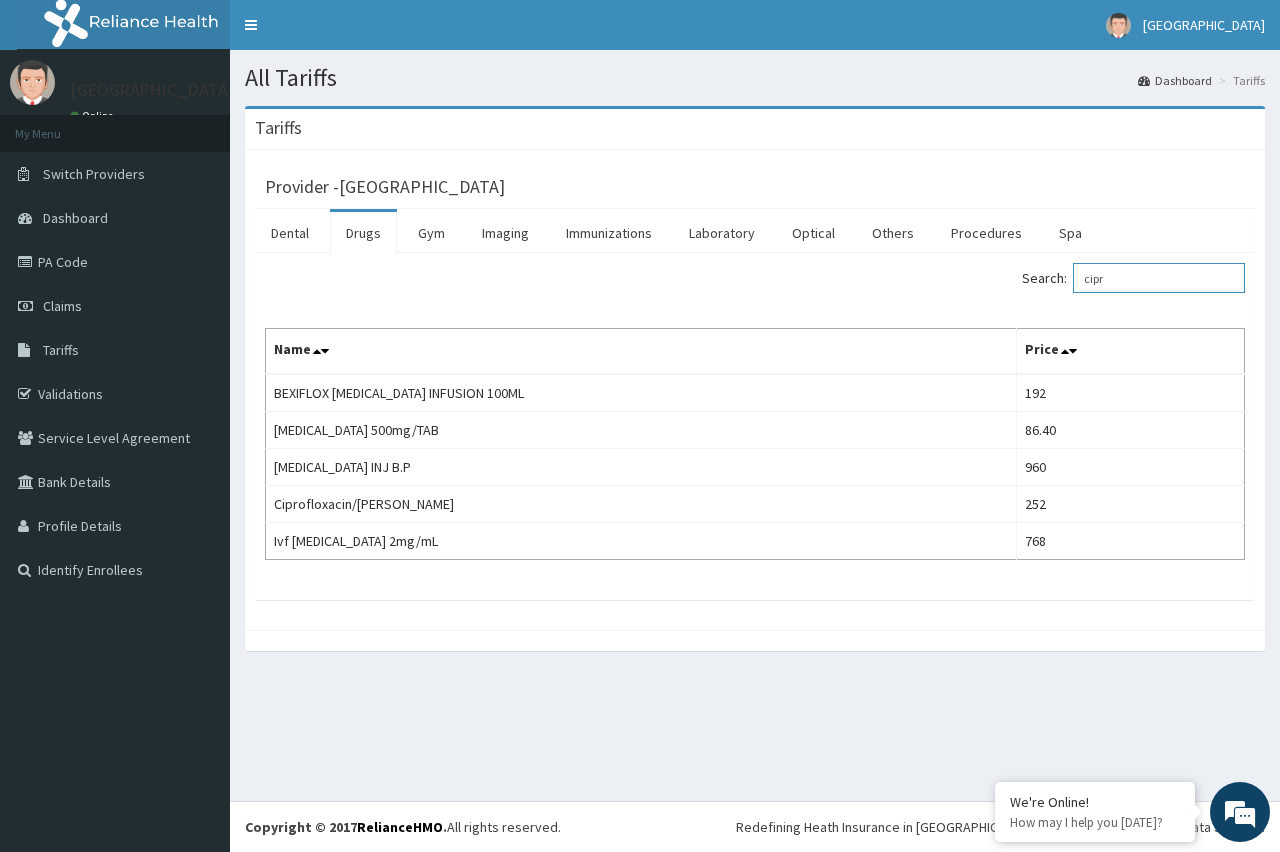 click on "cipr" at bounding box center (1159, 278) 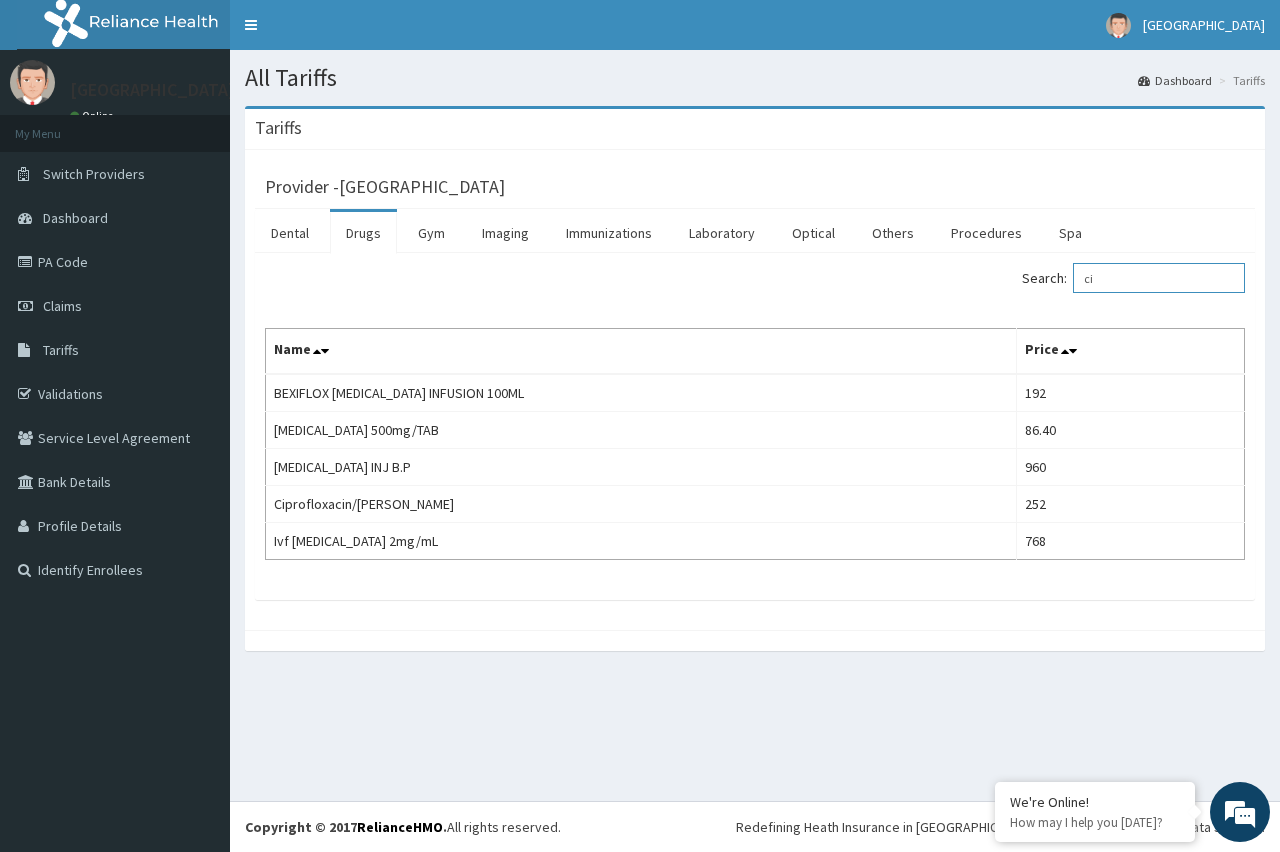 type on "c" 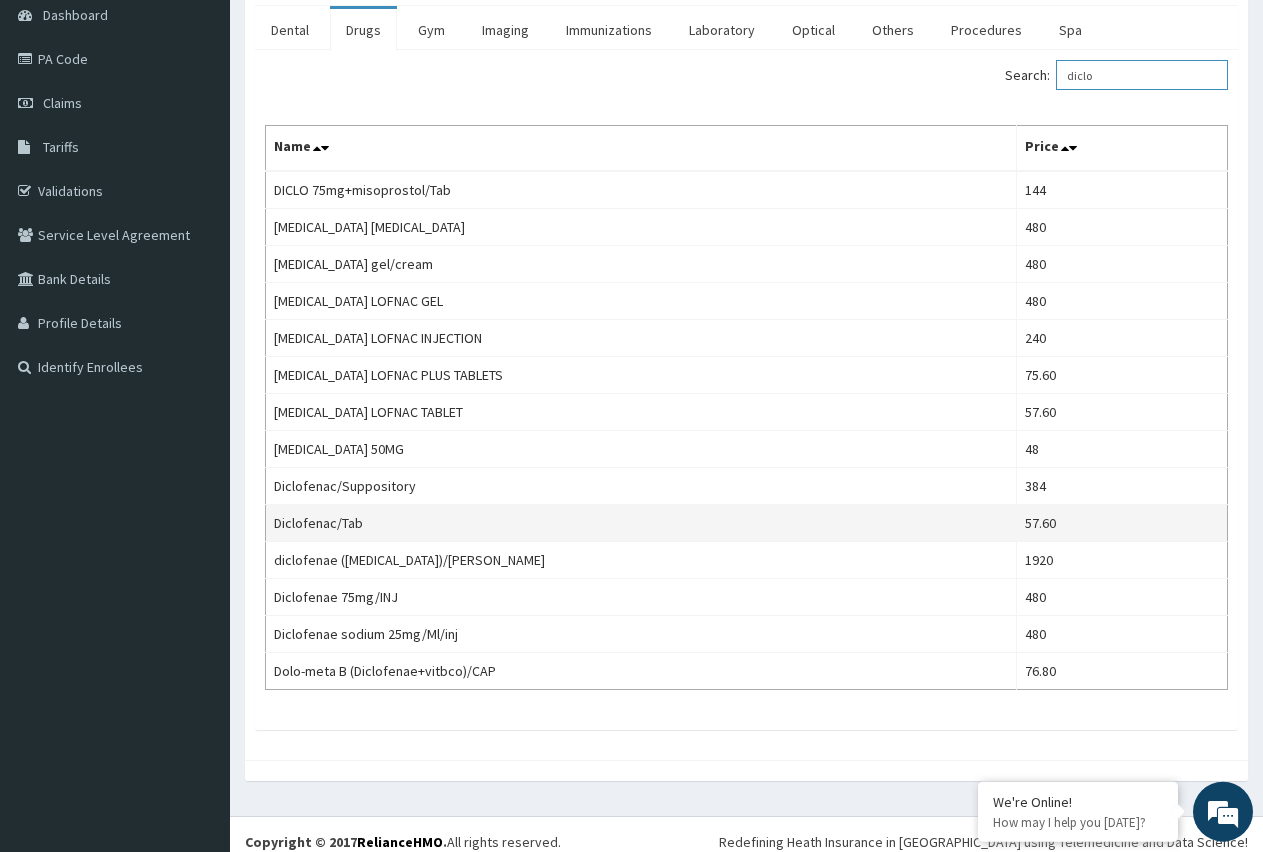 scroll, scrollTop: 204, scrollLeft: 0, axis: vertical 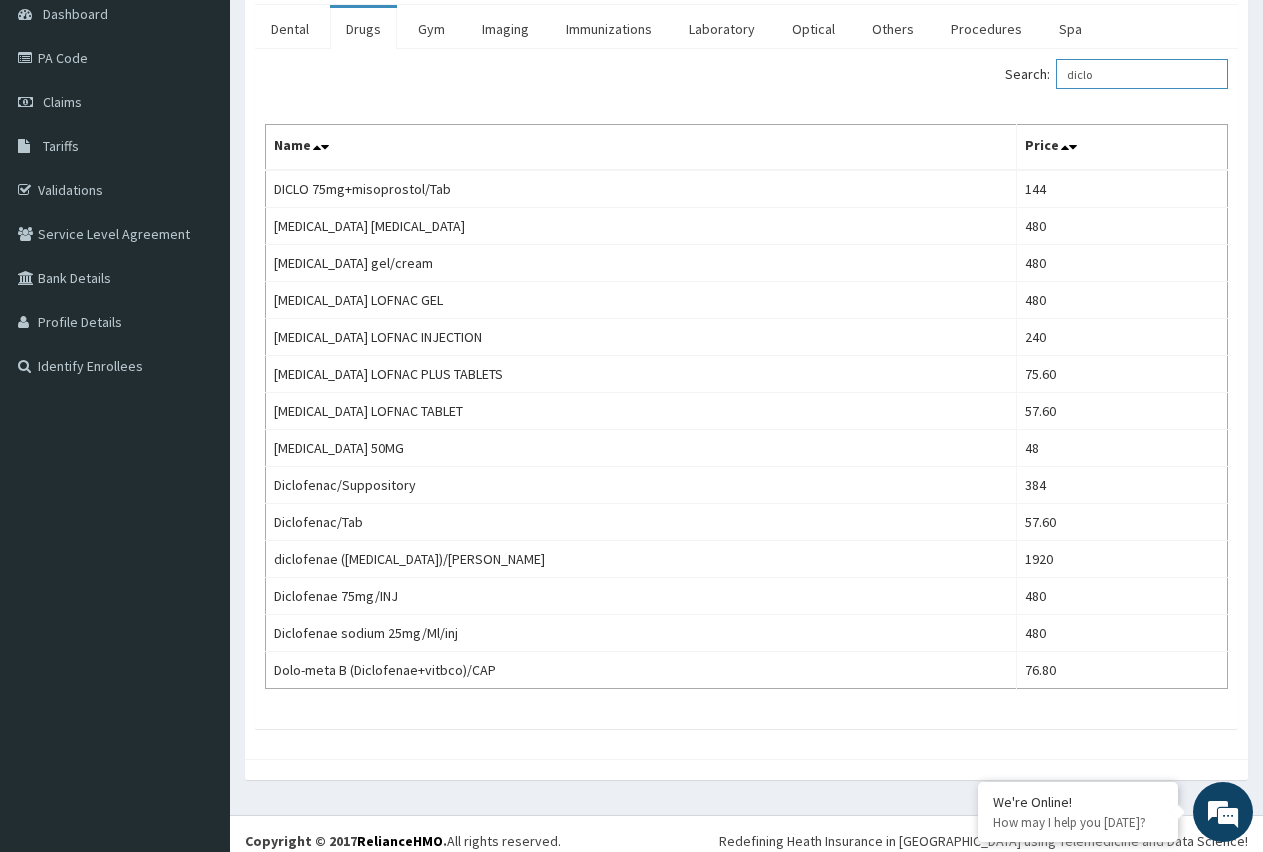 type on "diclo" 